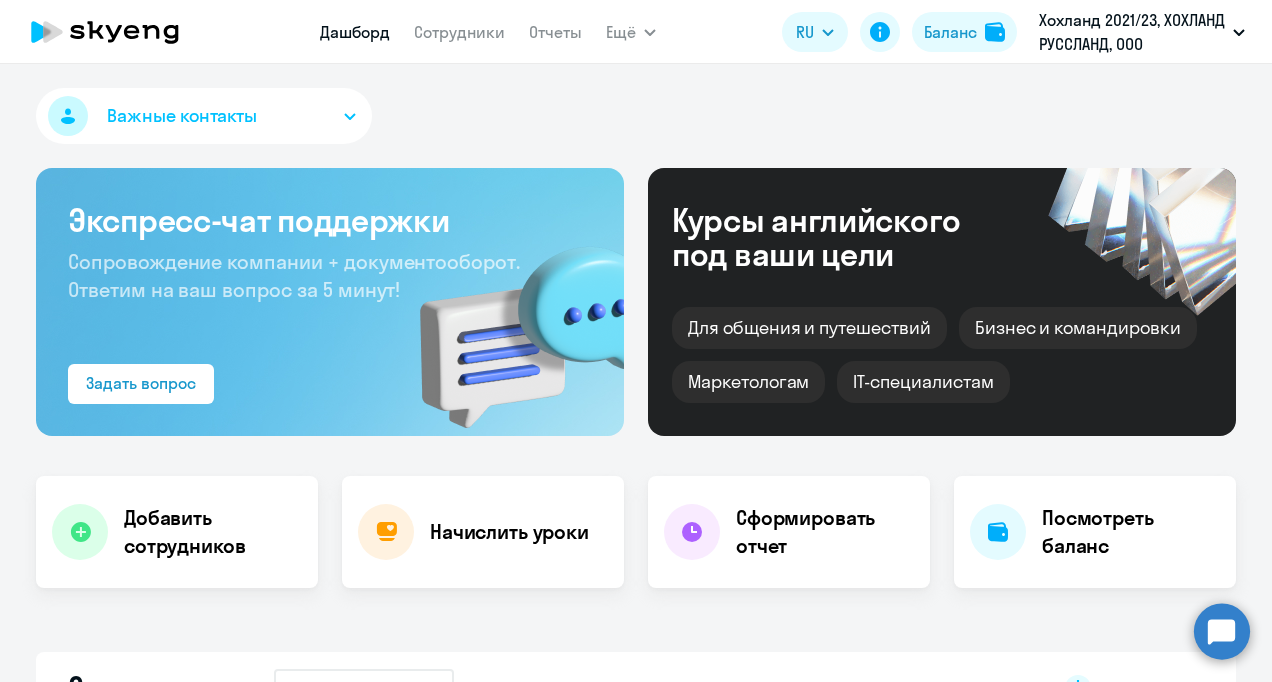 scroll, scrollTop: 0, scrollLeft: 0, axis: both 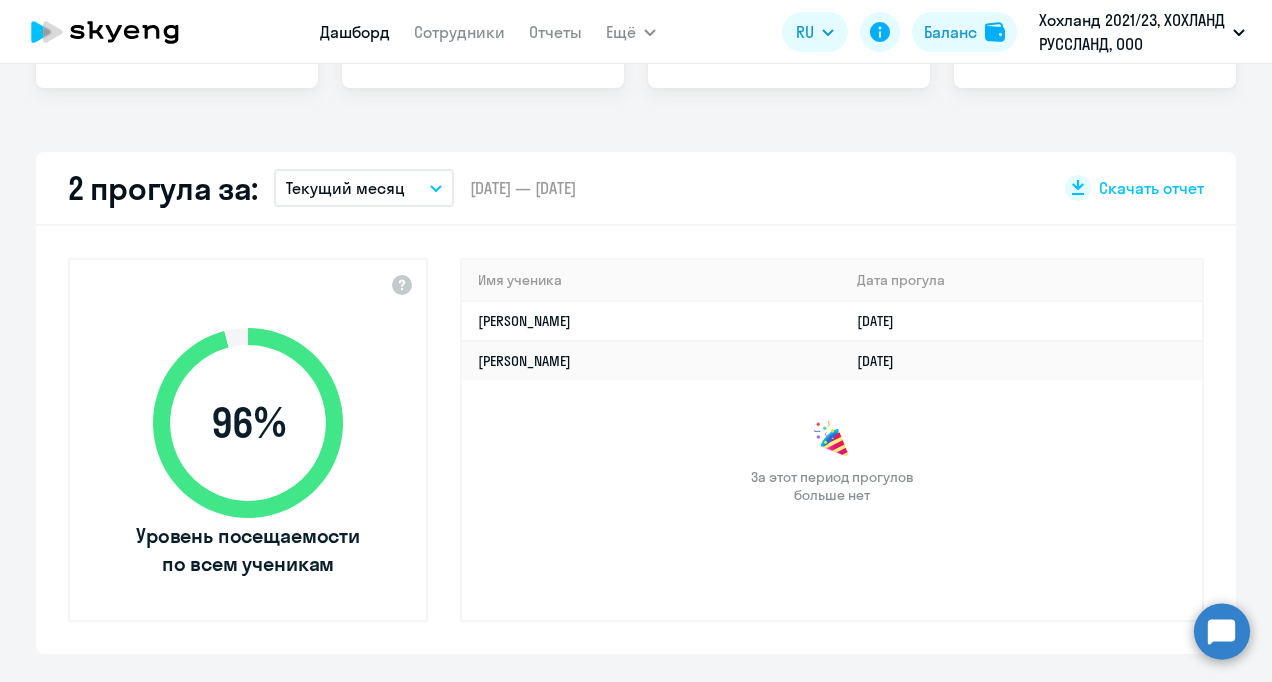 select on "30" 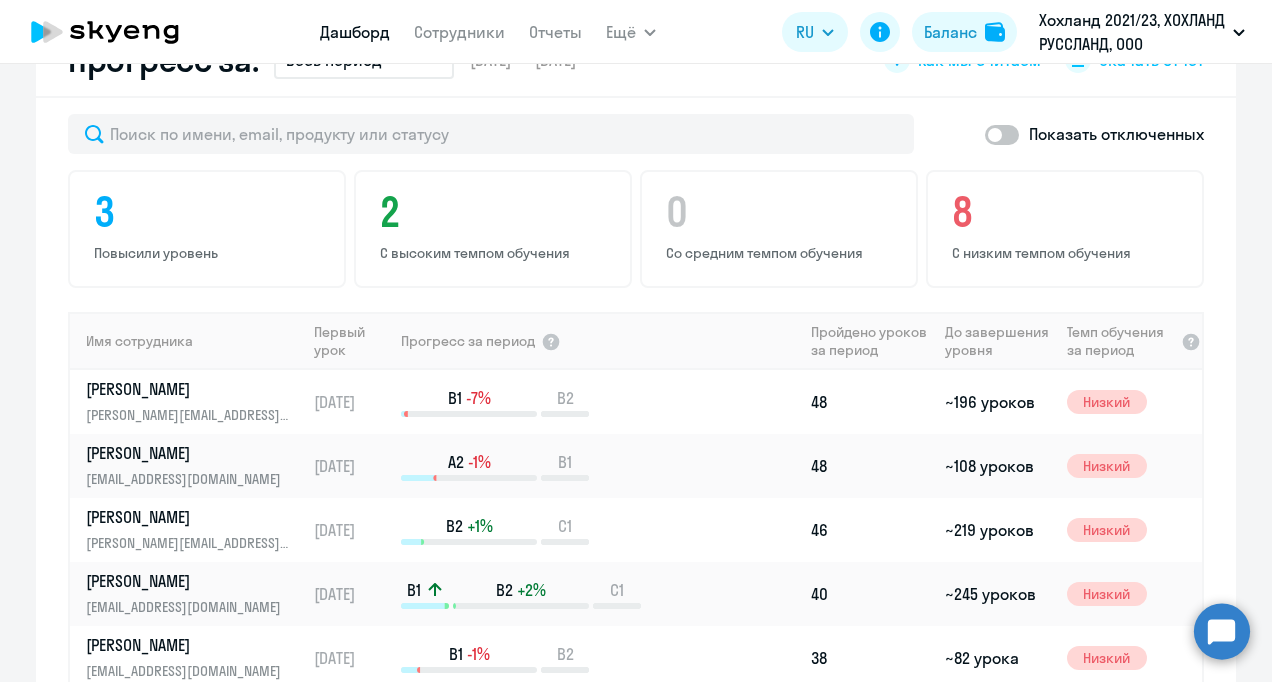 scroll, scrollTop: 1200, scrollLeft: 0, axis: vertical 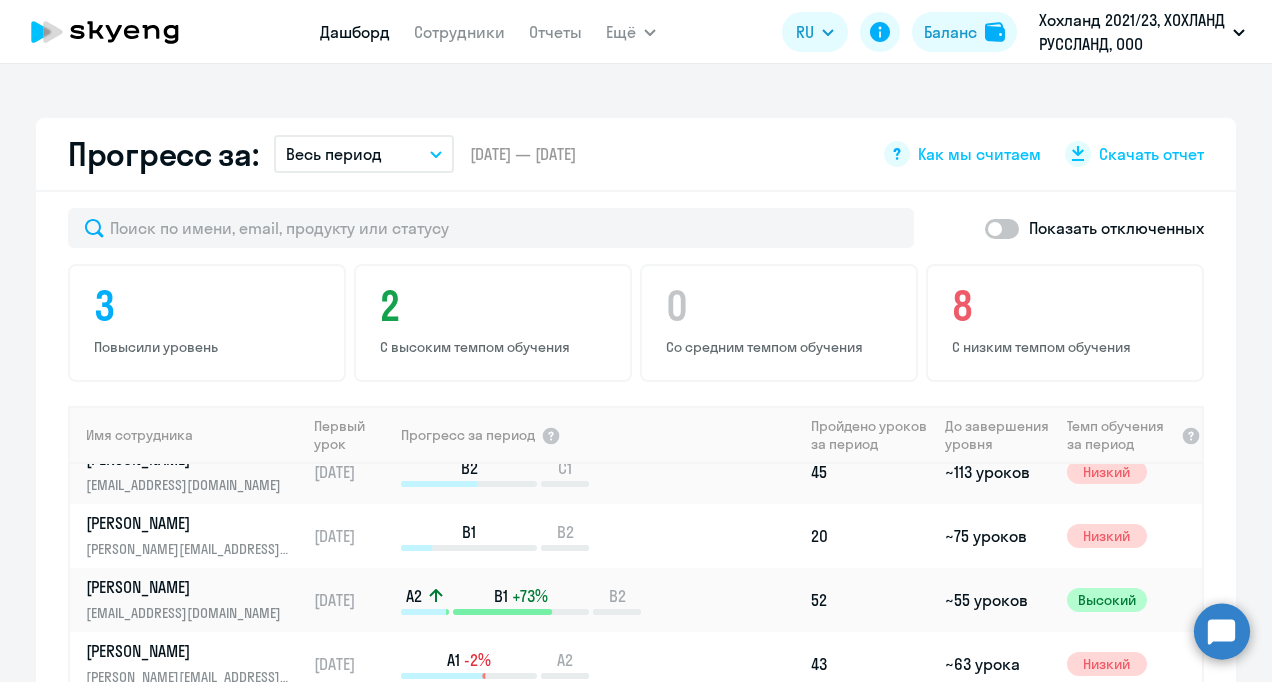 click 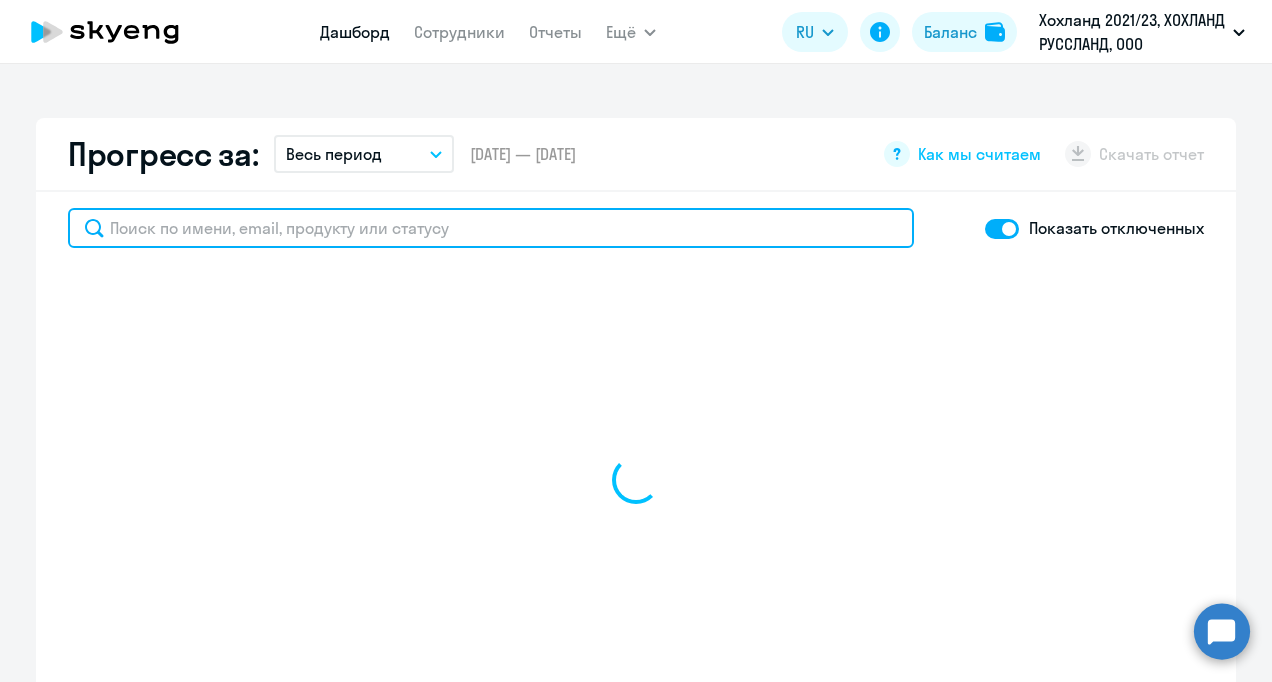 click 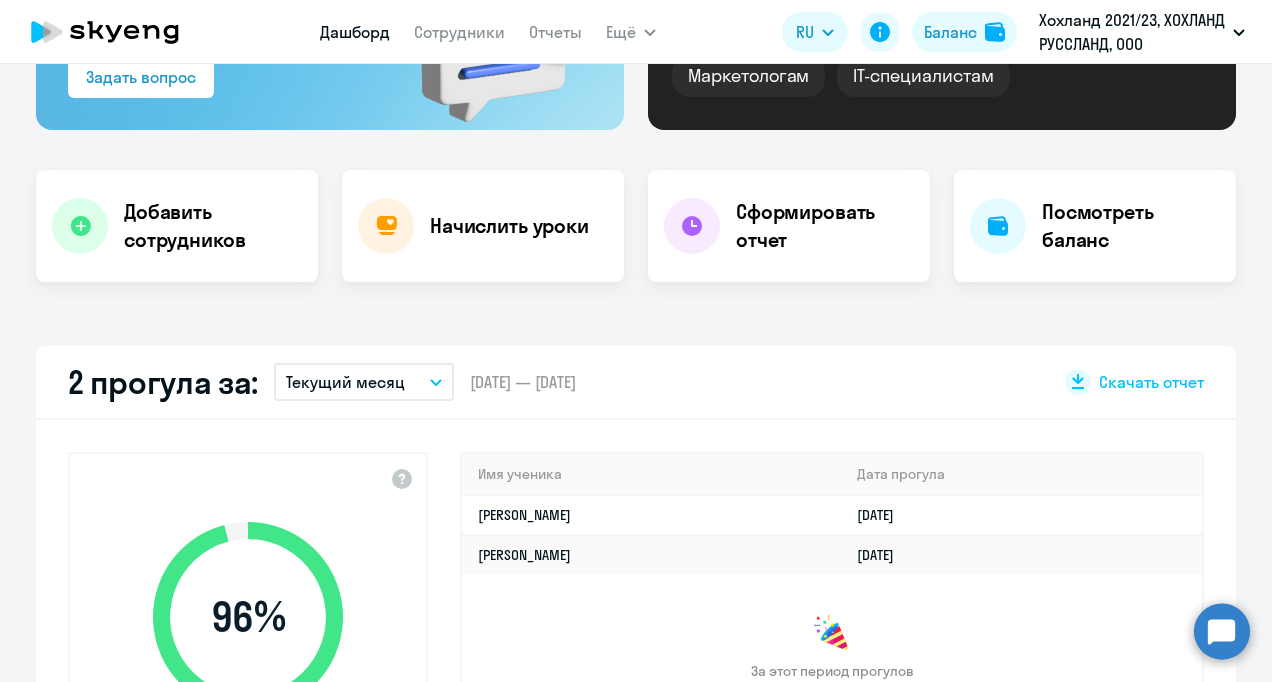 scroll, scrollTop: 200, scrollLeft: 0, axis: vertical 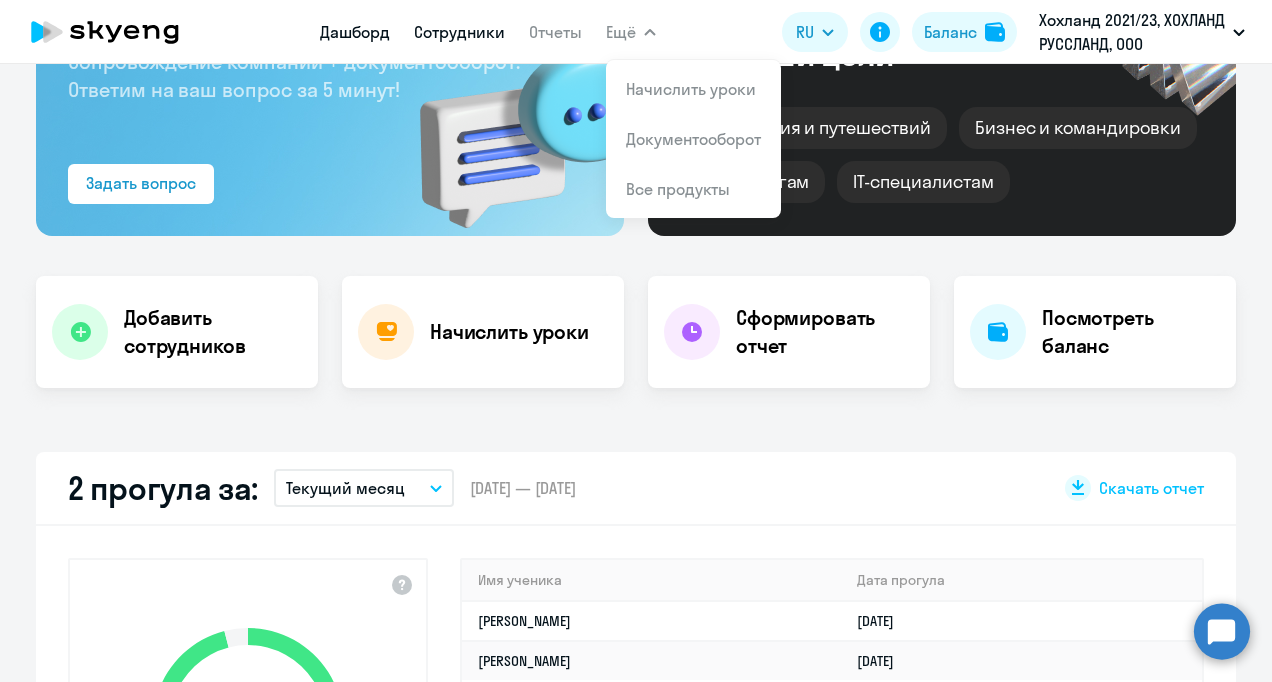 type on "[PERSON_NAME]" 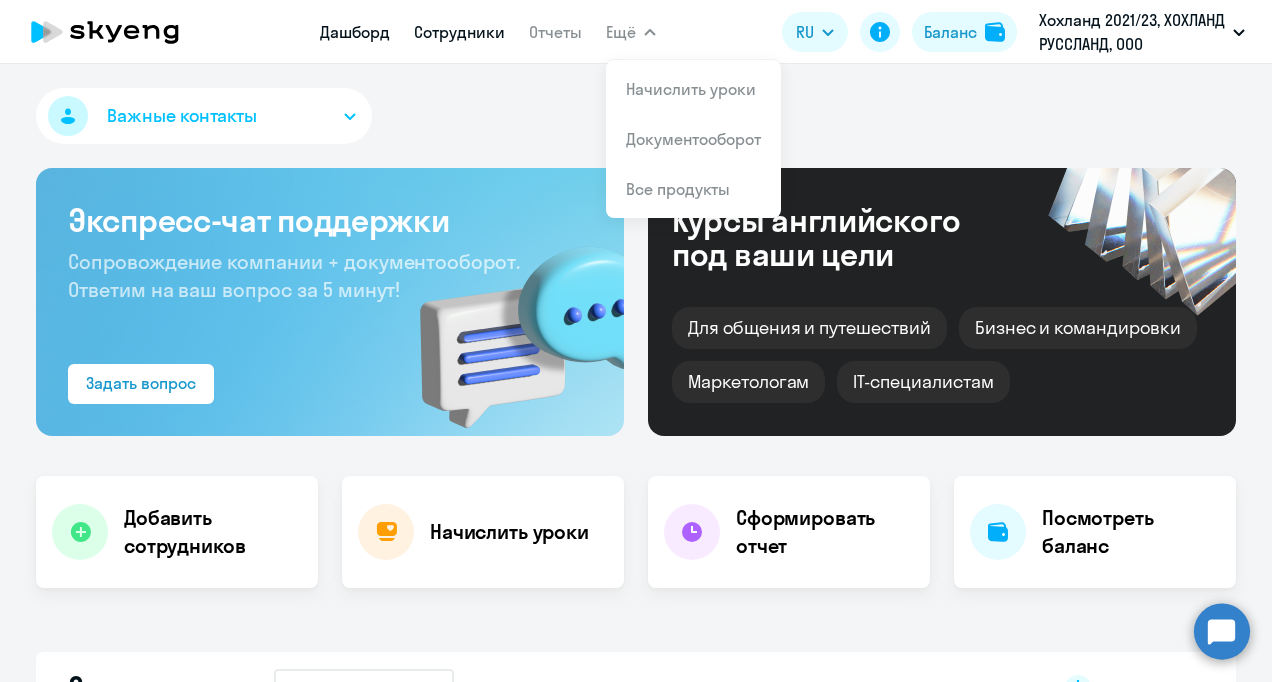 select on "30" 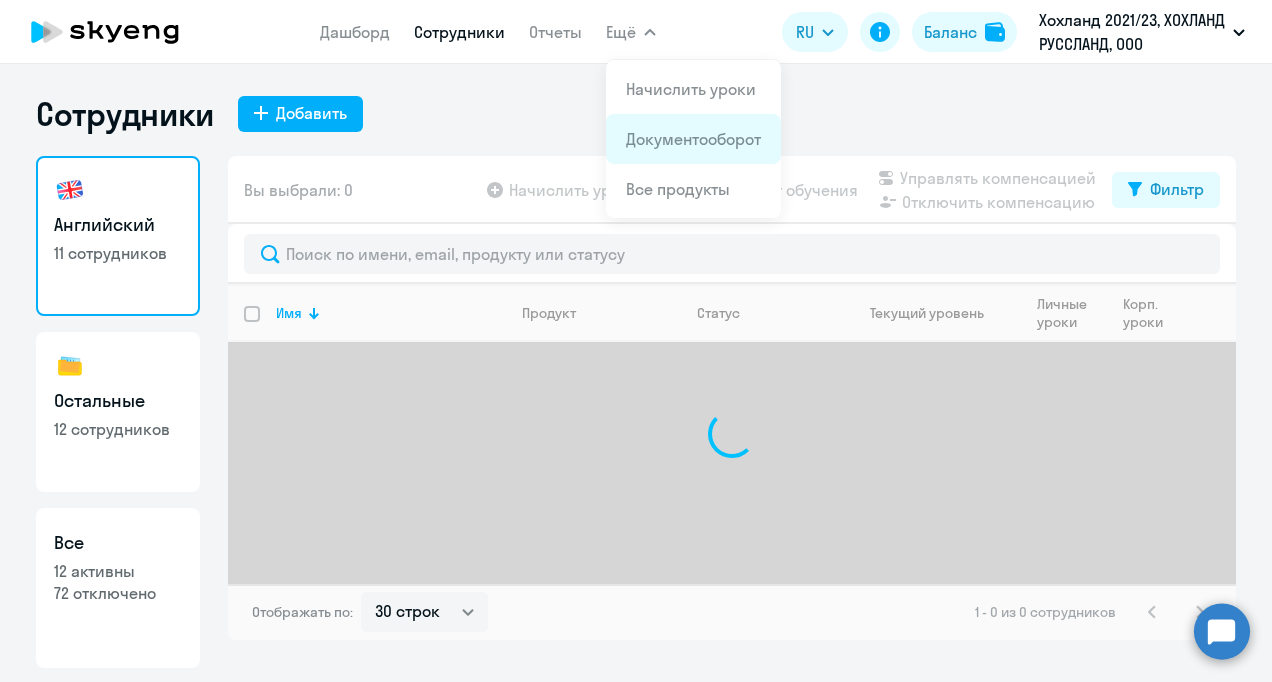 click on "Документооборот" at bounding box center (693, 139) 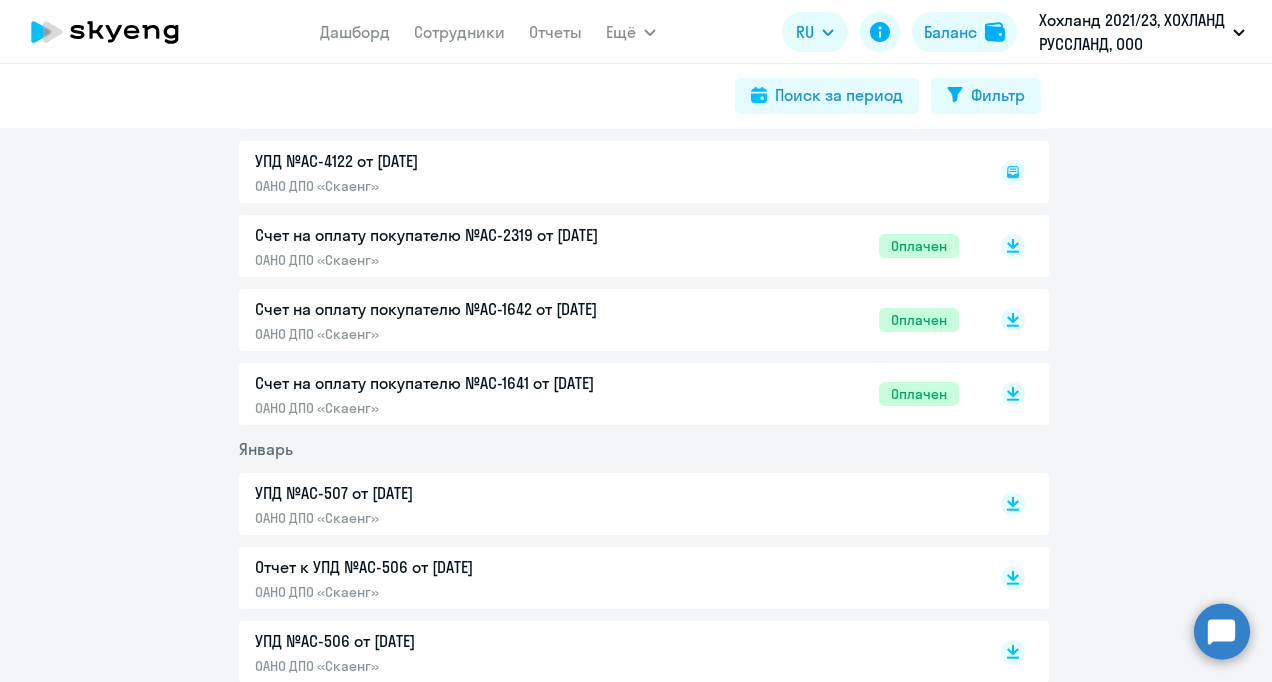scroll, scrollTop: 3500, scrollLeft: 0, axis: vertical 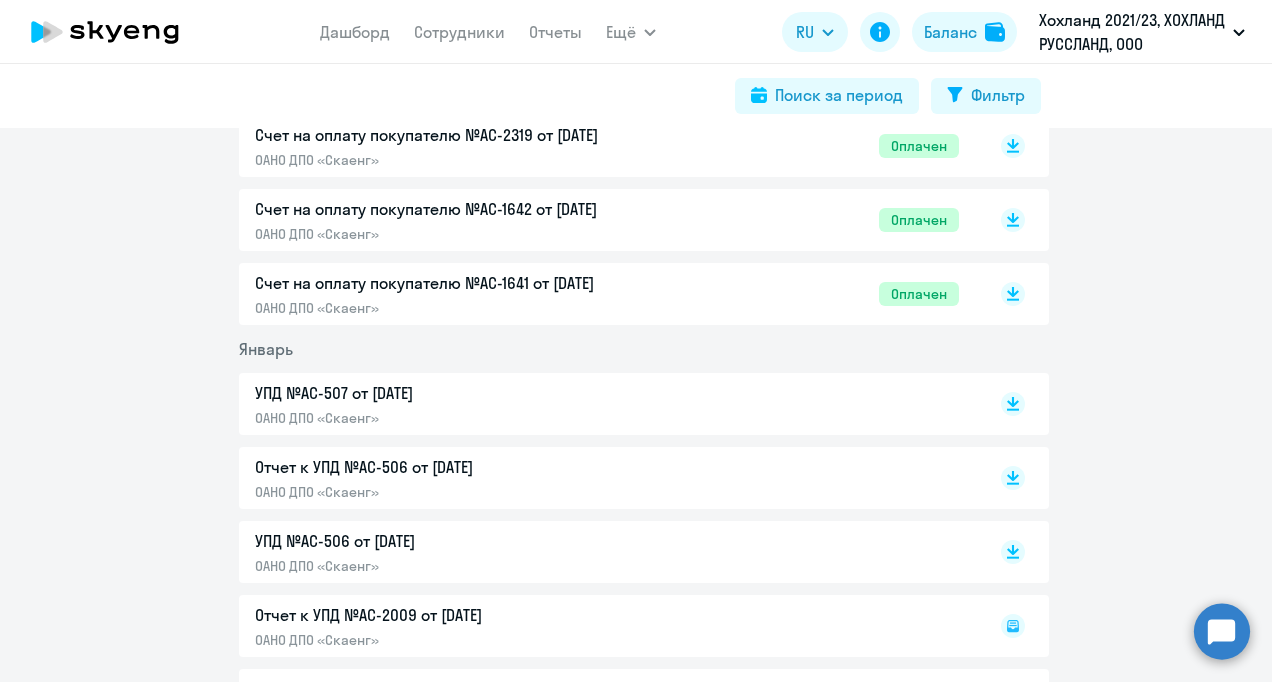 click on "Отчет к УПД №AC-506 от [DATE]" 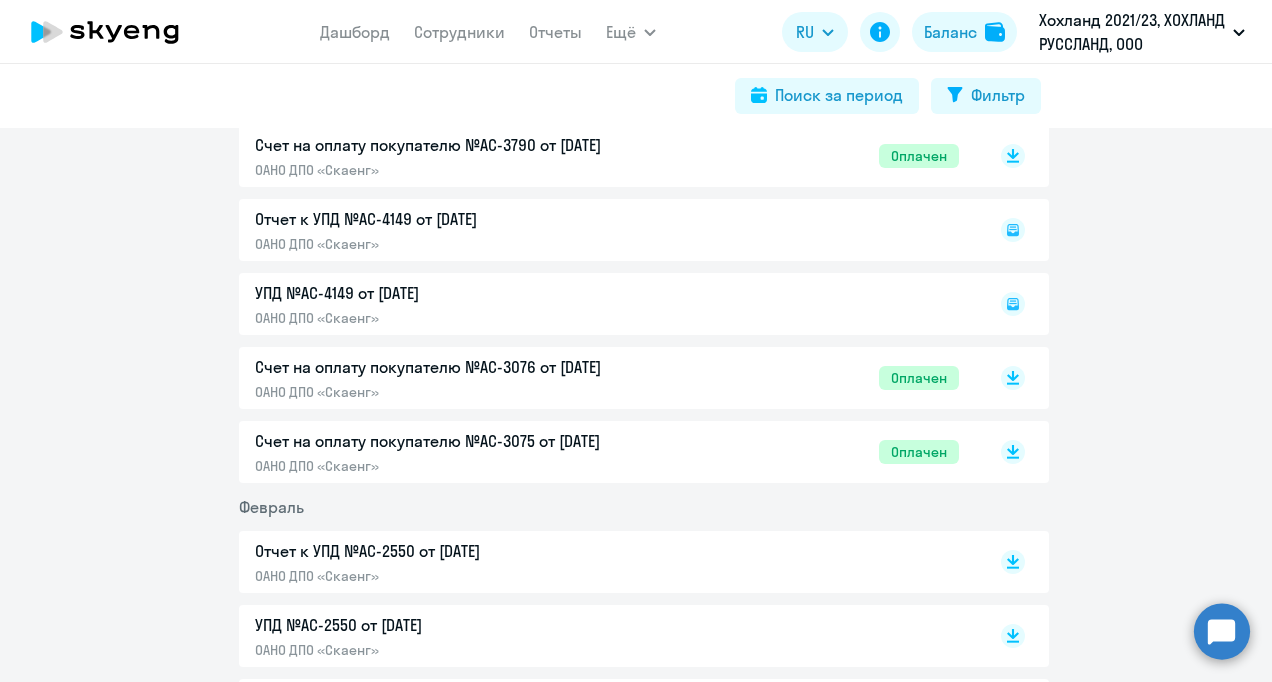 scroll, scrollTop: 2600, scrollLeft: 0, axis: vertical 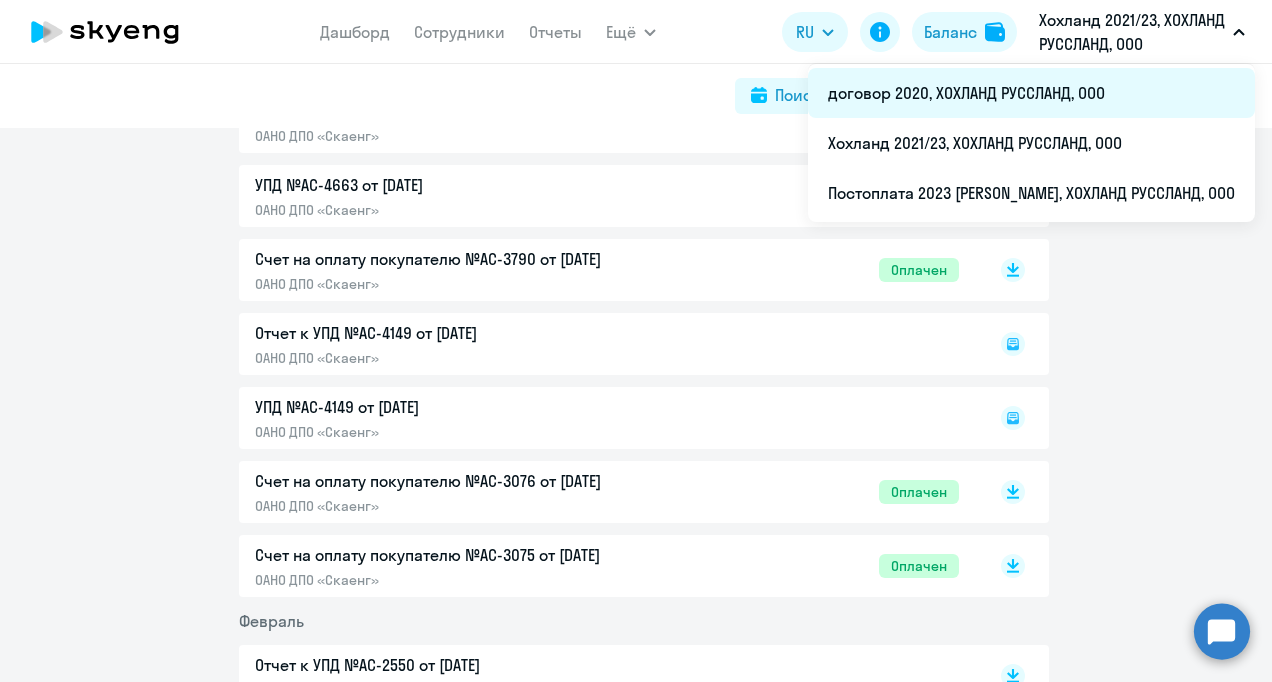 click on "договор 2020, ХОХЛАНД РУССЛАНД, ООО" at bounding box center [1031, 93] 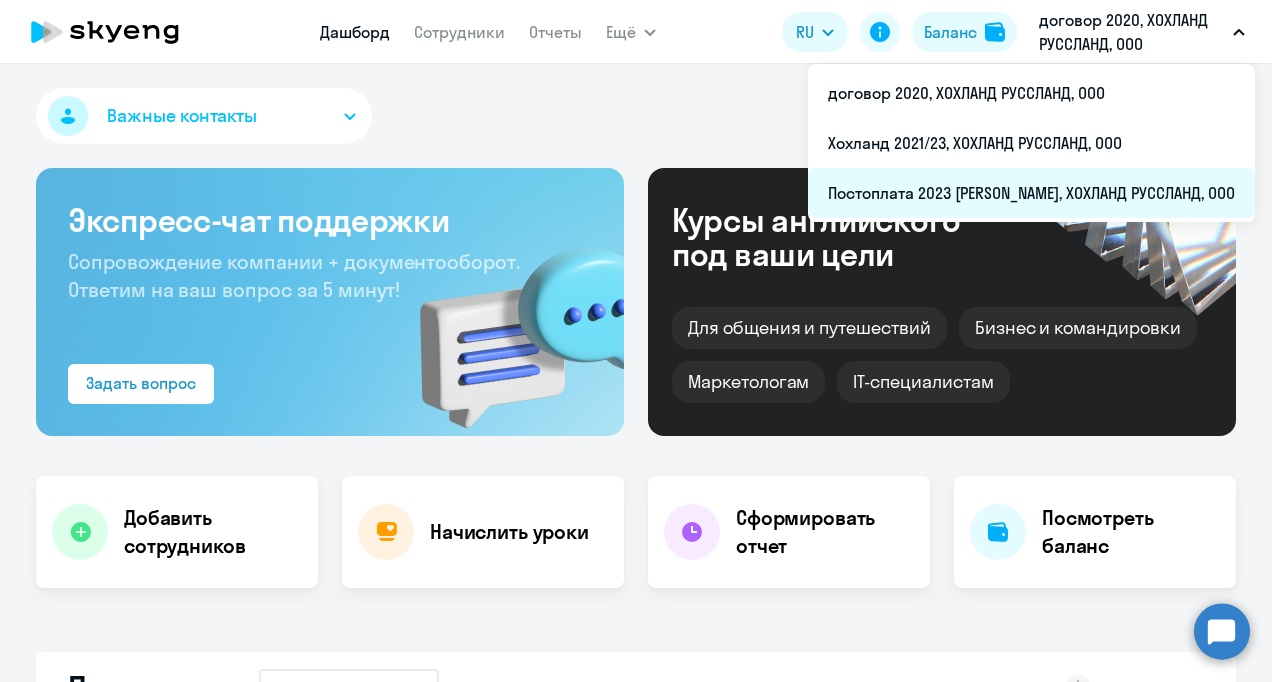 click on "Постоплата 2023 [PERSON_NAME], ХОХЛАНД РУССЛАНД, ООО" at bounding box center [1031, 193] 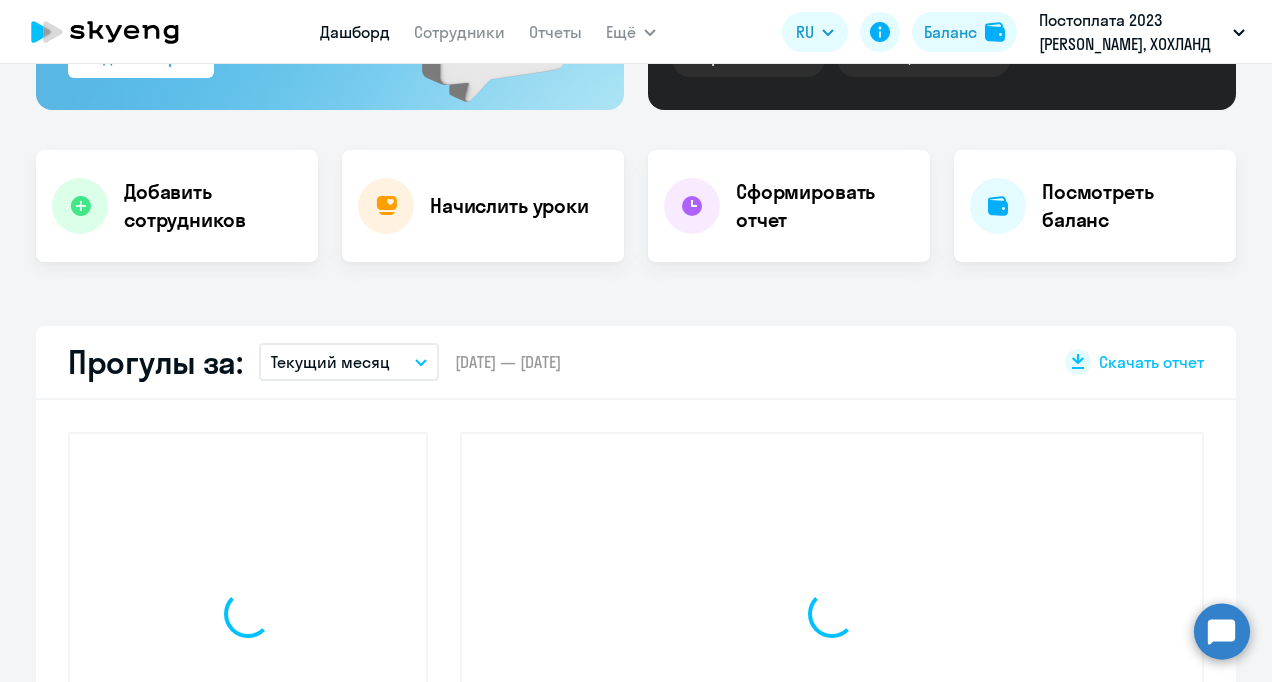 scroll, scrollTop: 500, scrollLeft: 0, axis: vertical 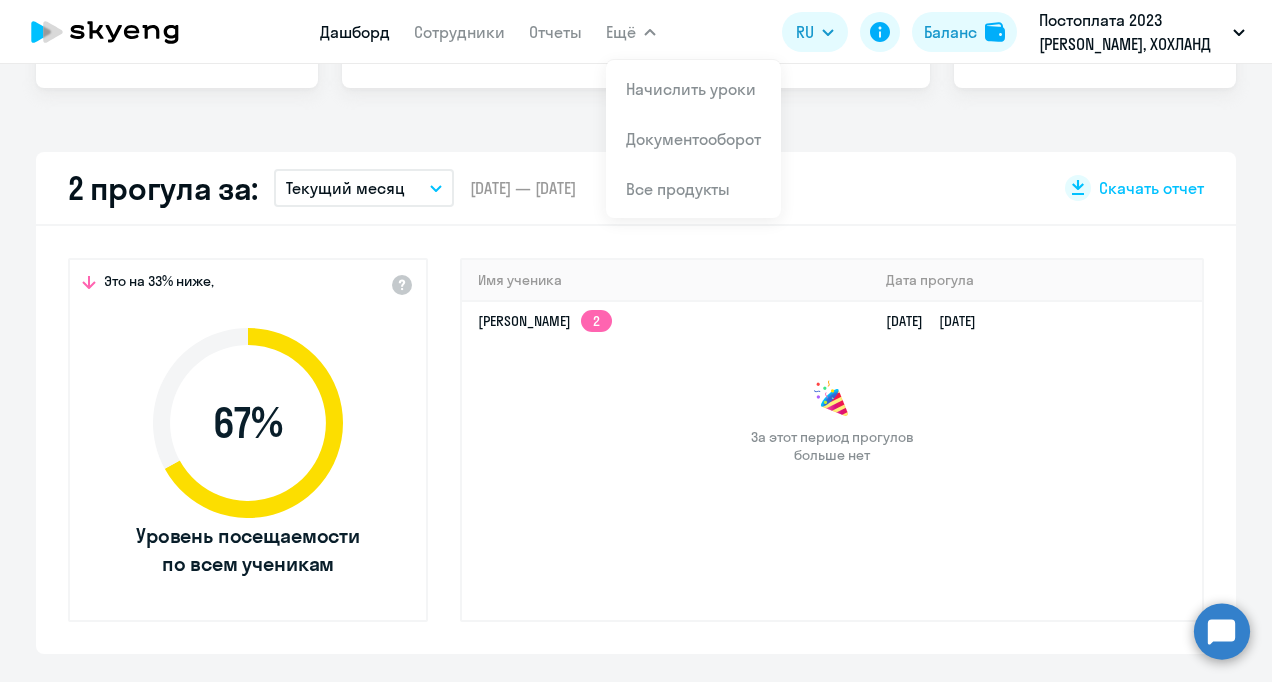 select on "30" 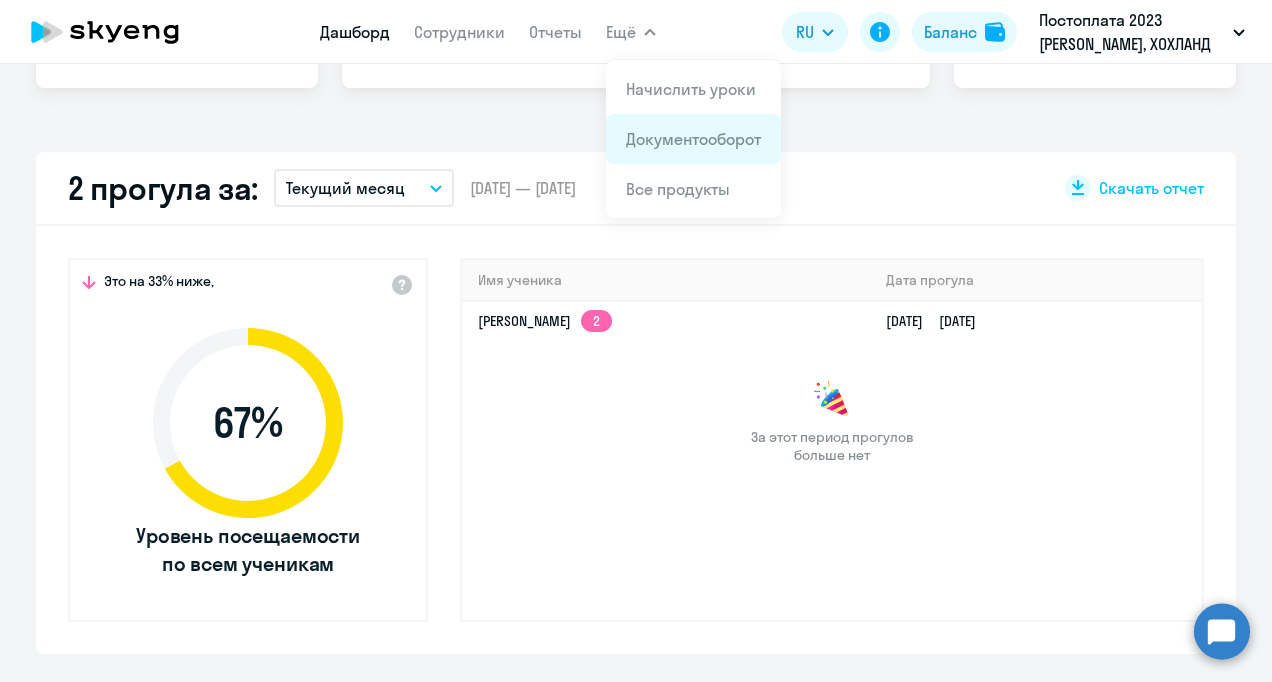 click on "Документооборот" at bounding box center (693, 139) 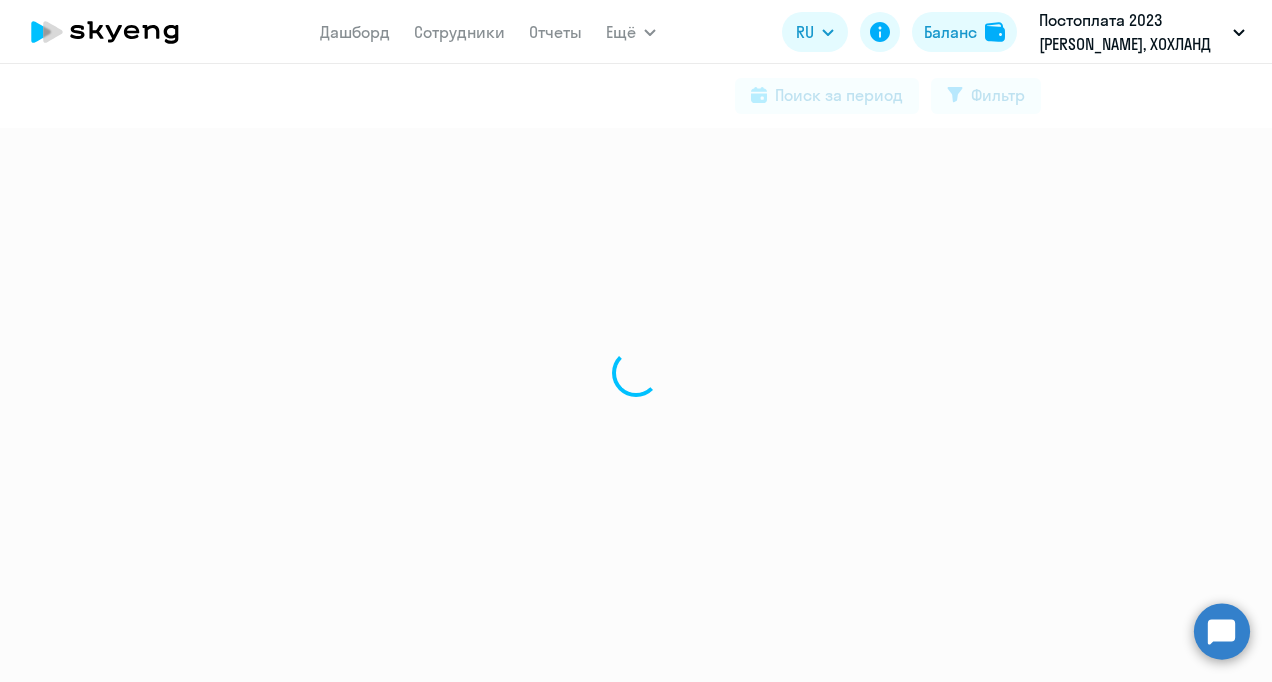 scroll, scrollTop: 0, scrollLeft: 0, axis: both 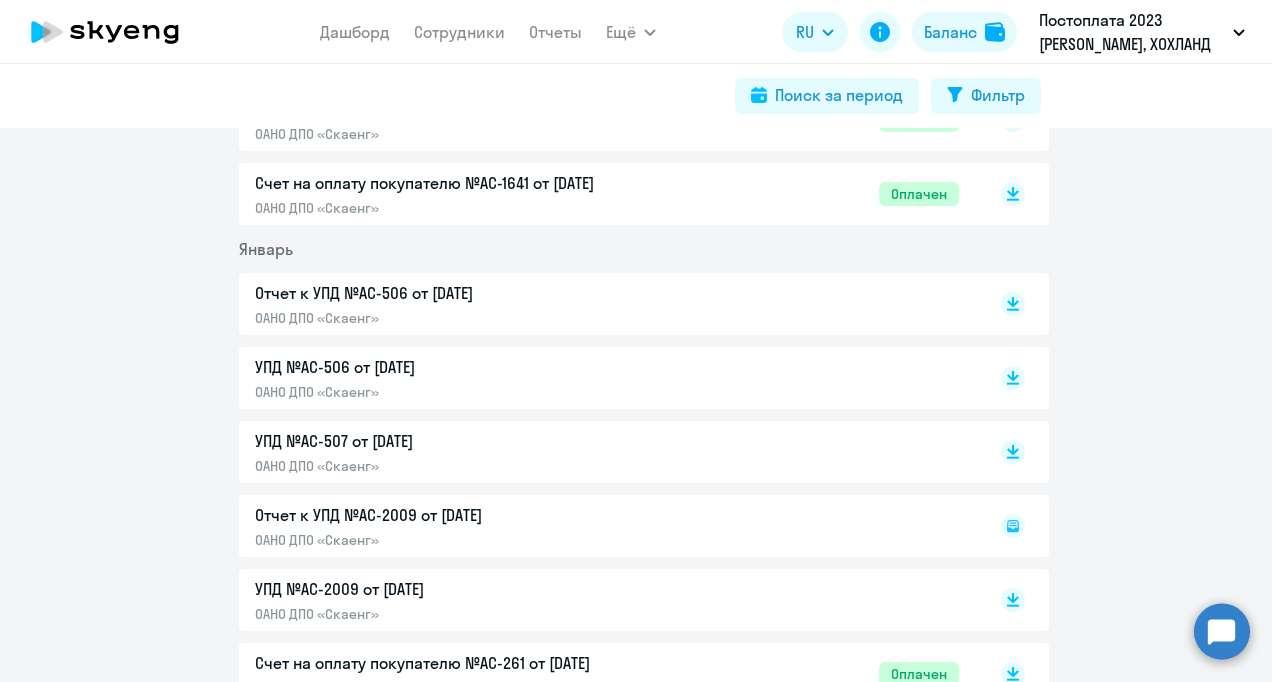 click on "Отчет к УПД №AC-506 от [DATE]" 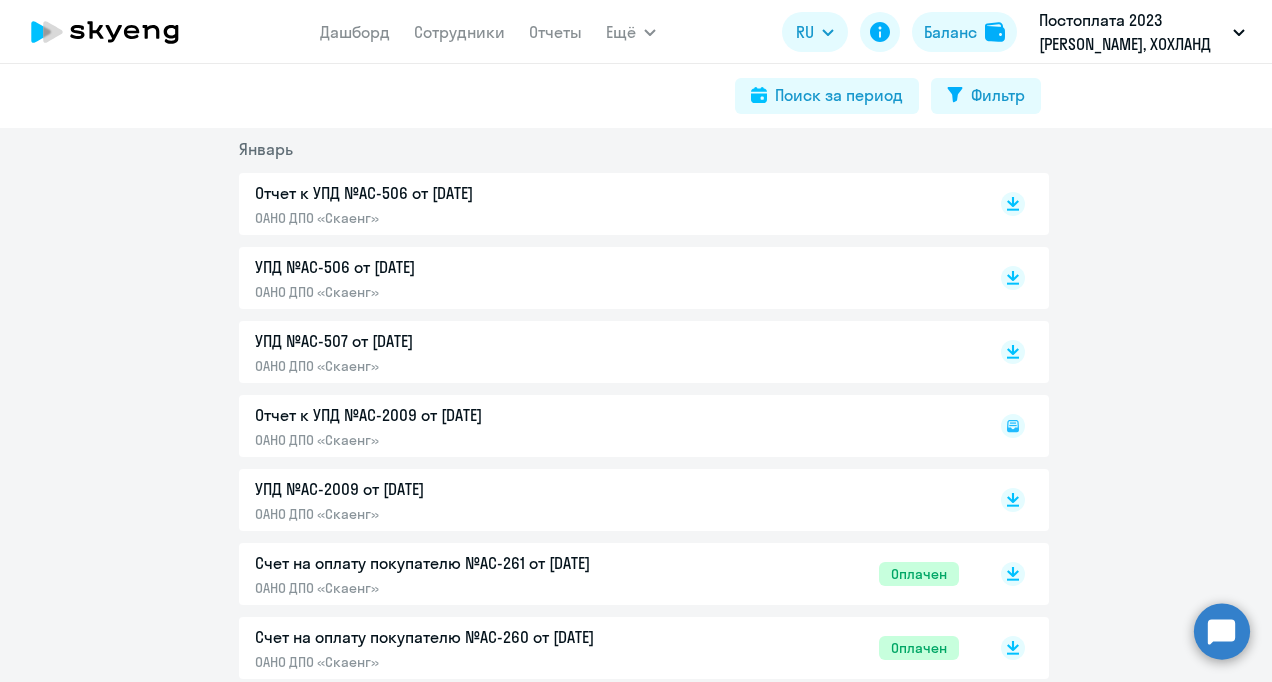 click on "Отчет к УПД №AC-2009 от [DATE]  ОАНО ДПО «Скаенг»" 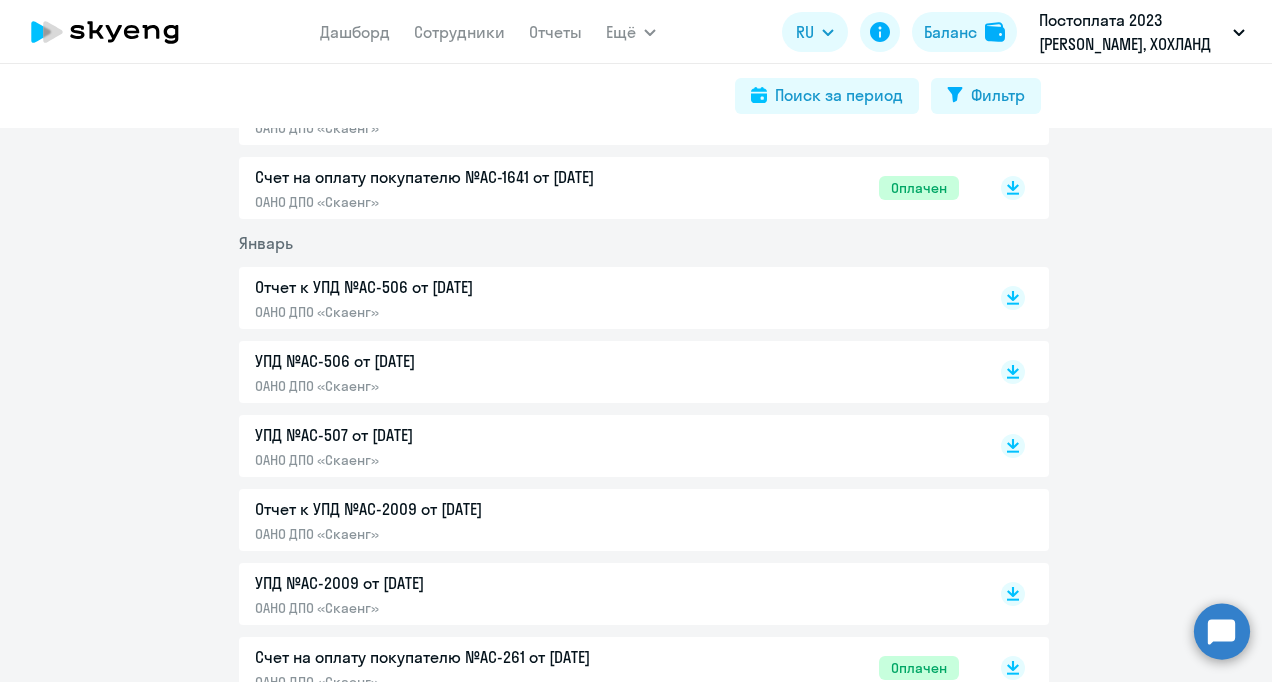 scroll, scrollTop: 3600, scrollLeft: 0, axis: vertical 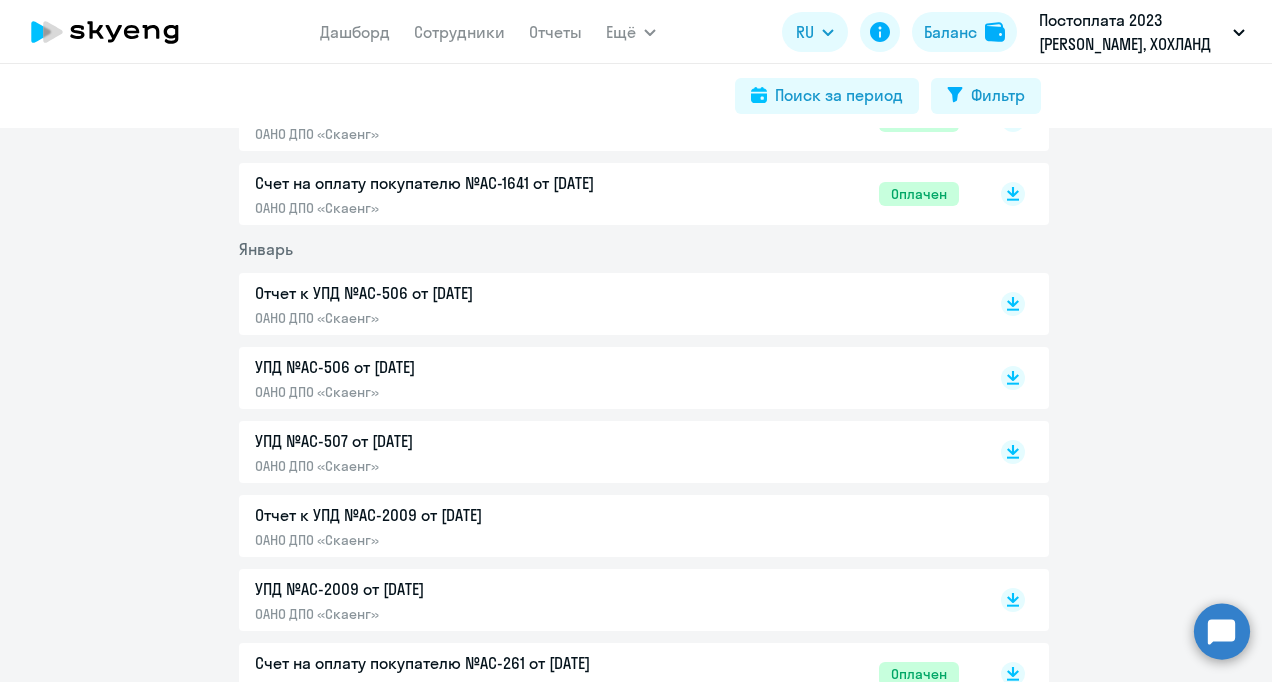 click on "УПД №AC-507 от [DATE]  ОАНО ДПО «Скаенг»" 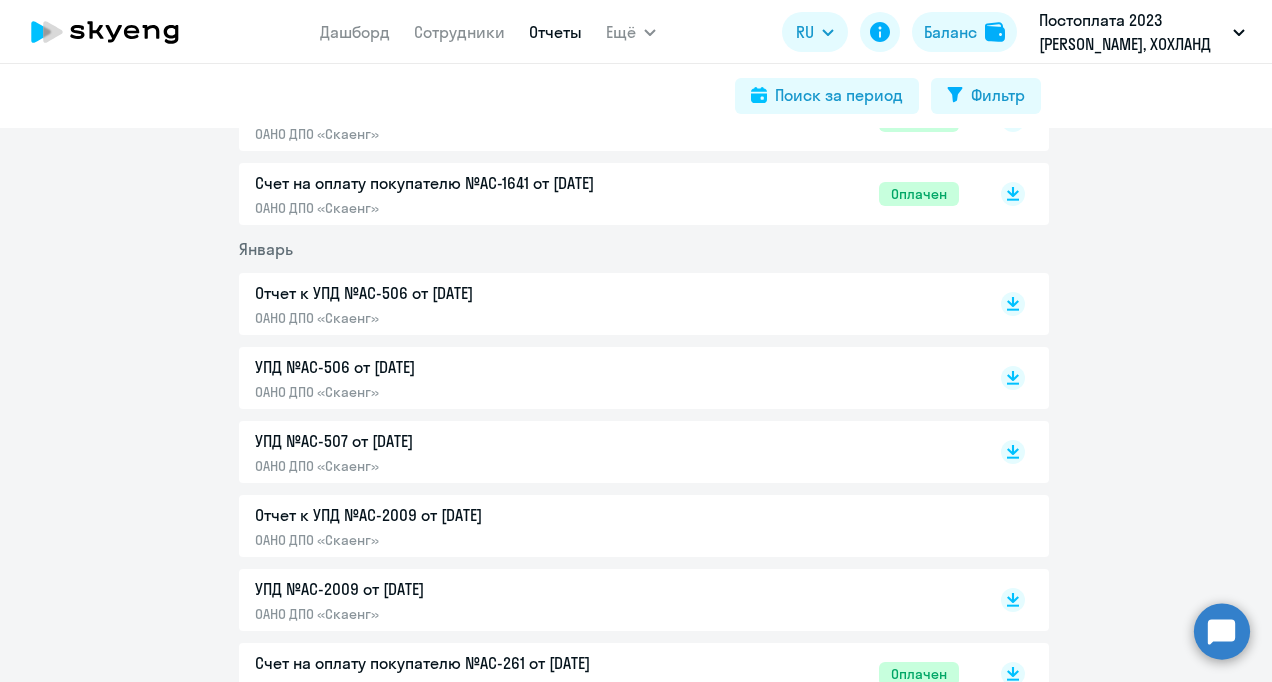 click on "Отчеты" at bounding box center (555, 32) 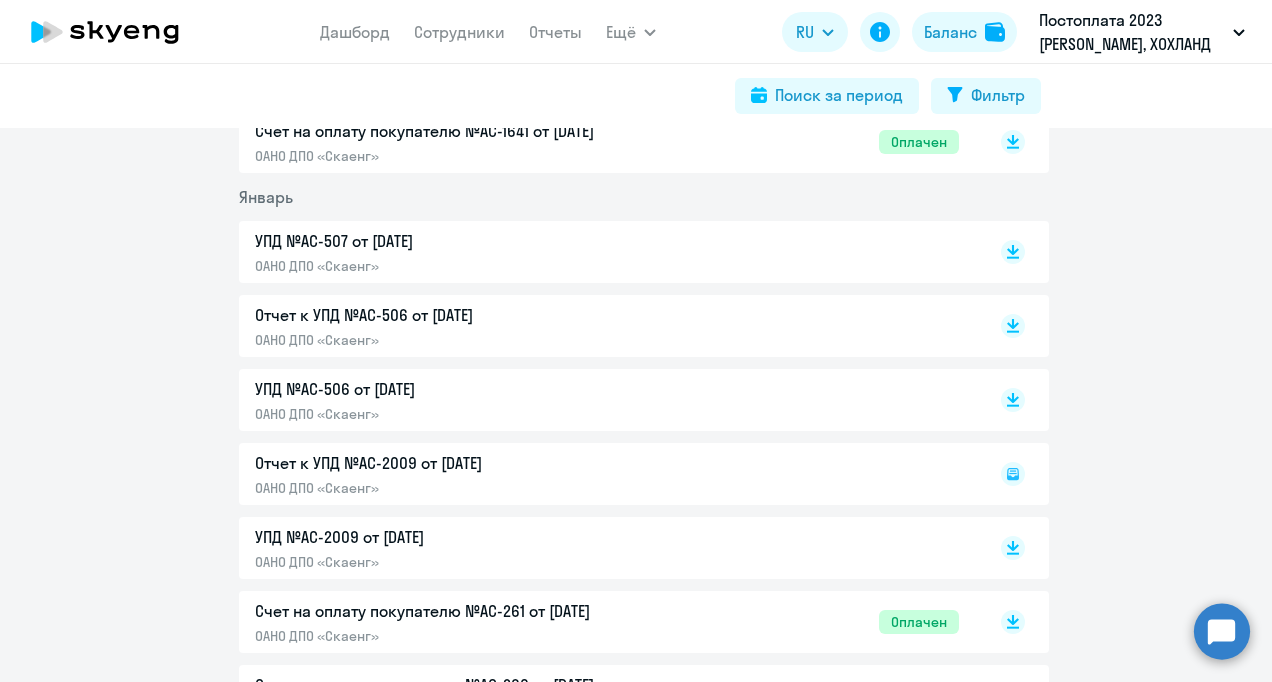 scroll, scrollTop: 3600, scrollLeft: 0, axis: vertical 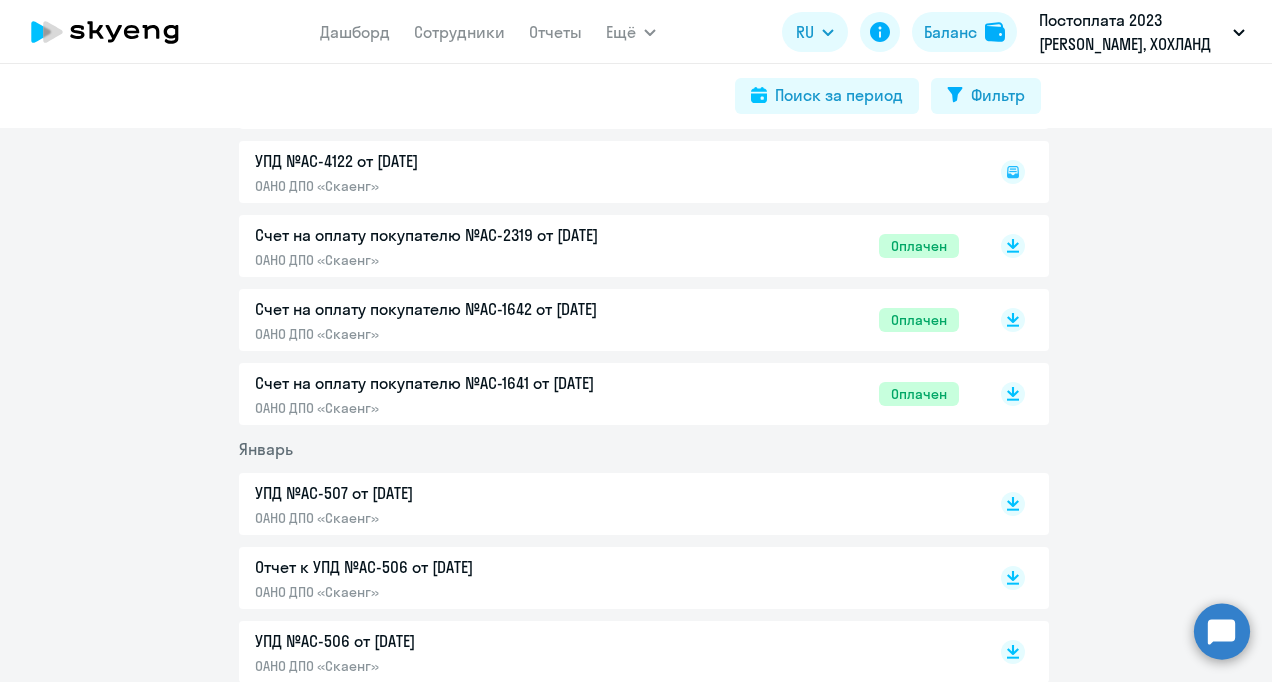 click on "Счет на оплату покупателю №AC-1641 от [DATE]" 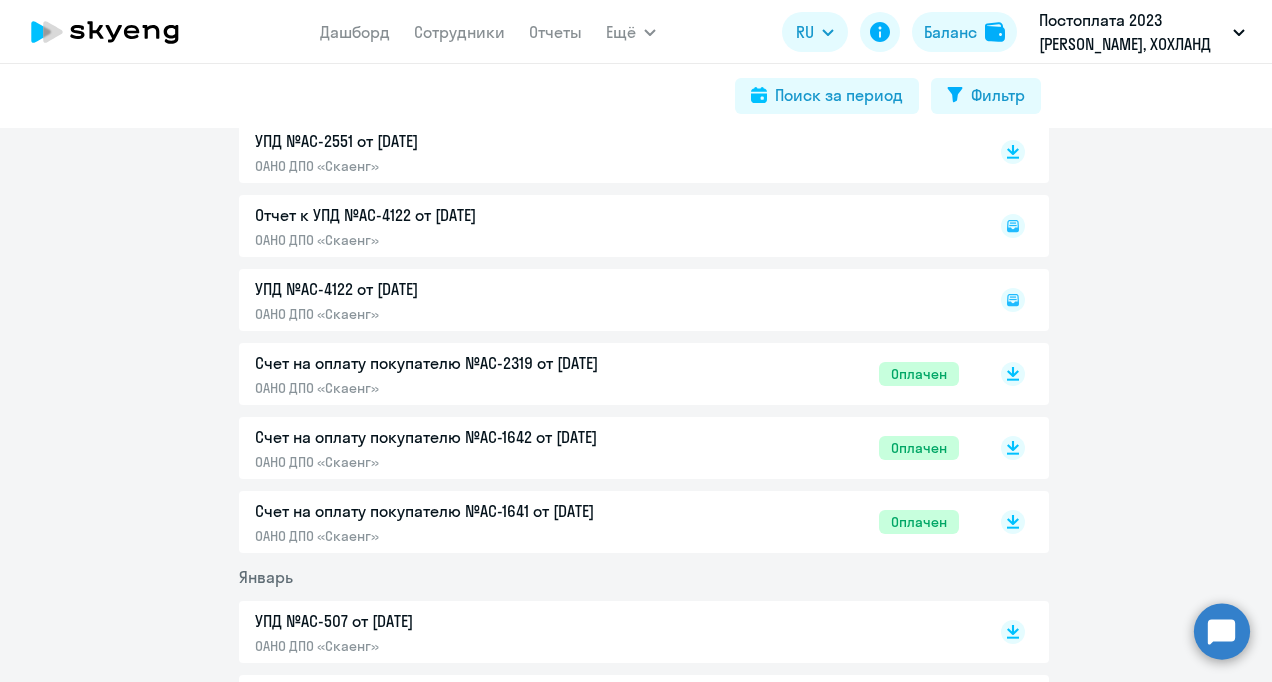 scroll, scrollTop: 3200, scrollLeft: 0, axis: vertical 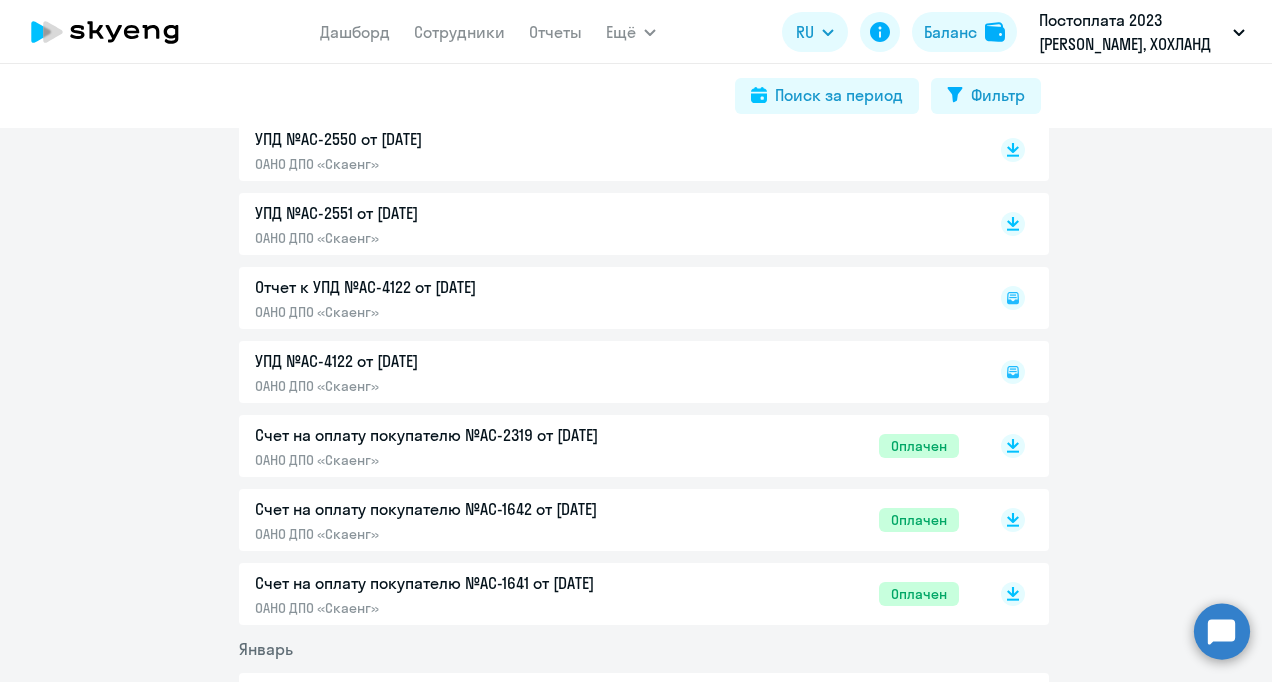 click on "Счет на оплату покупателю №AC-2319 от [DATE]" 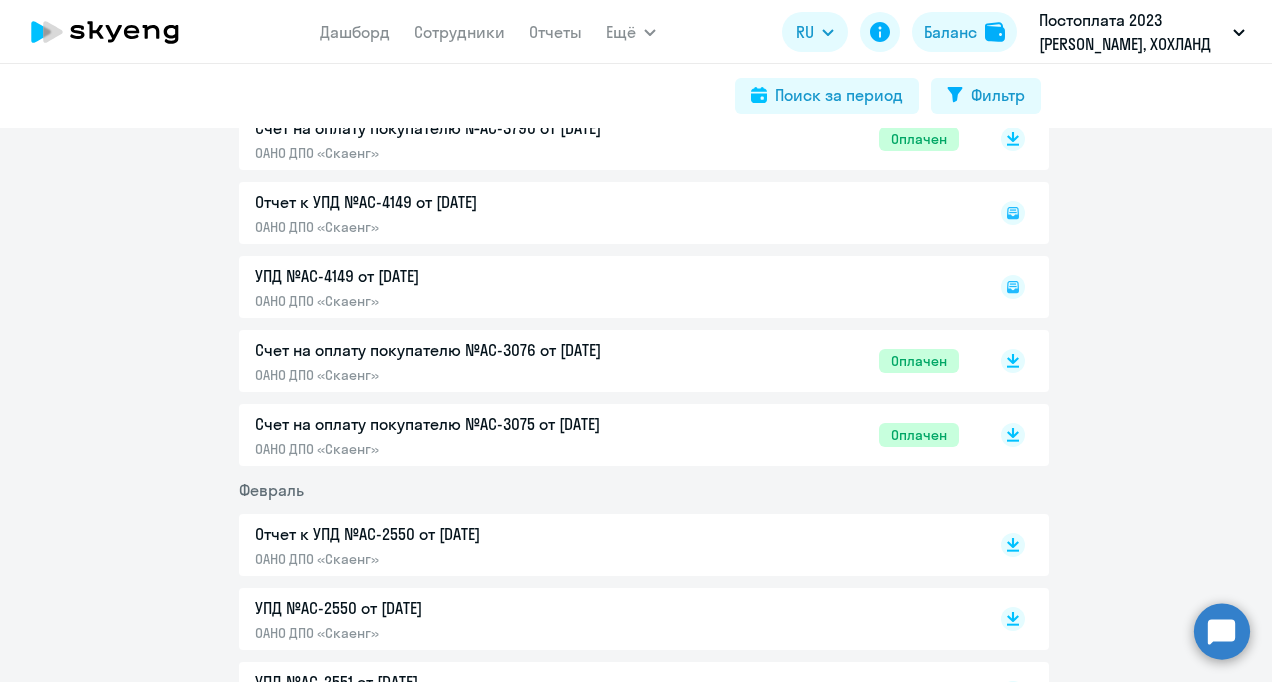 scroll, scrollTop: 2700, scrollLeft: 0, axis: vertical 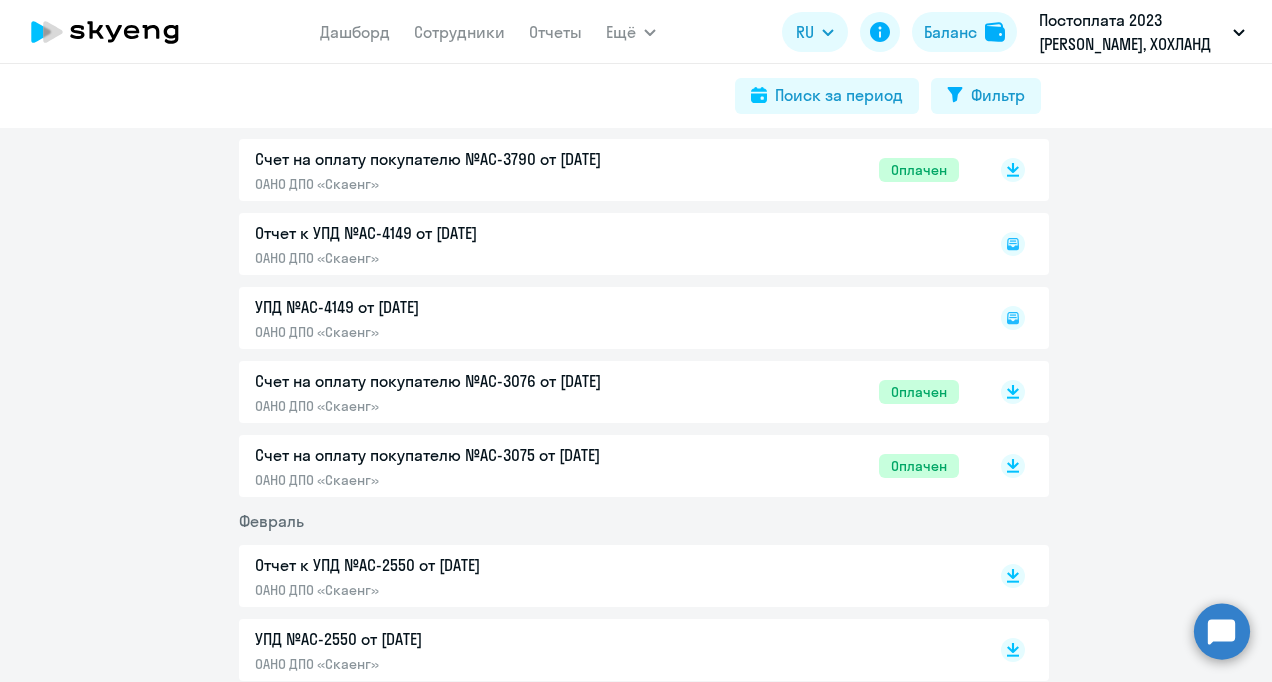 click on "Счет на оплату покупателю №AC-3076 от [DATE]" 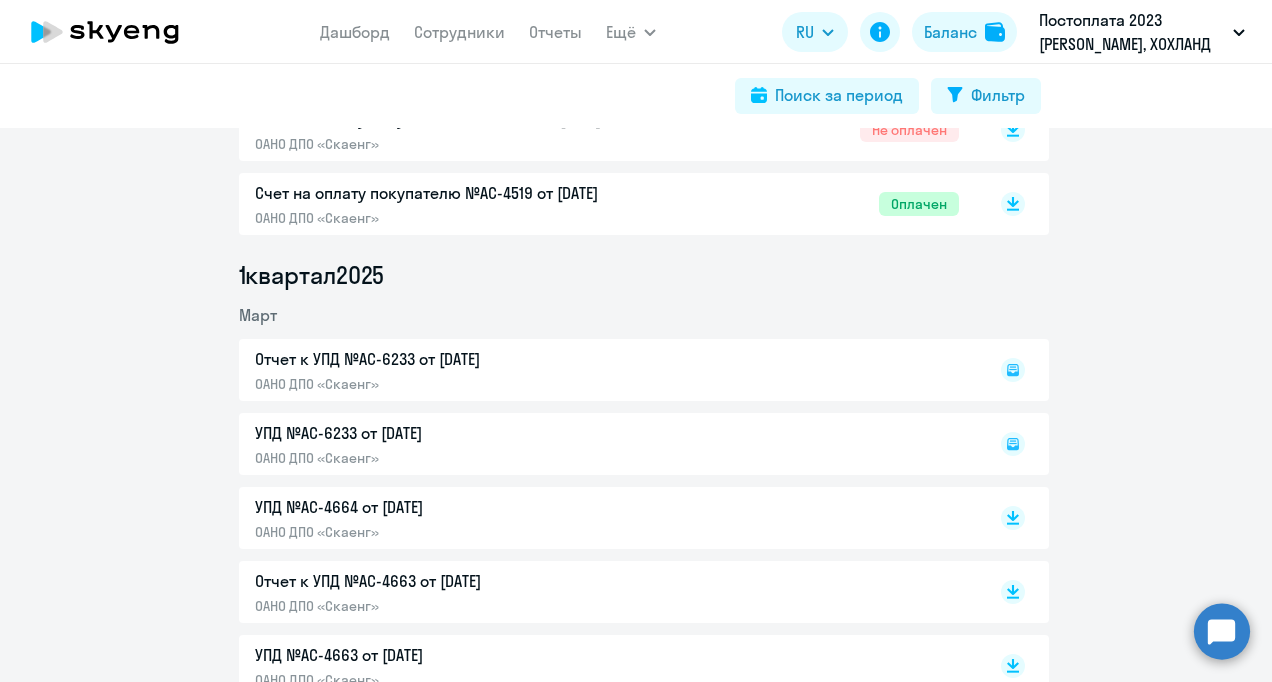scroll, scrollTop: 2000, scrollLeft: 0, axis: vertical 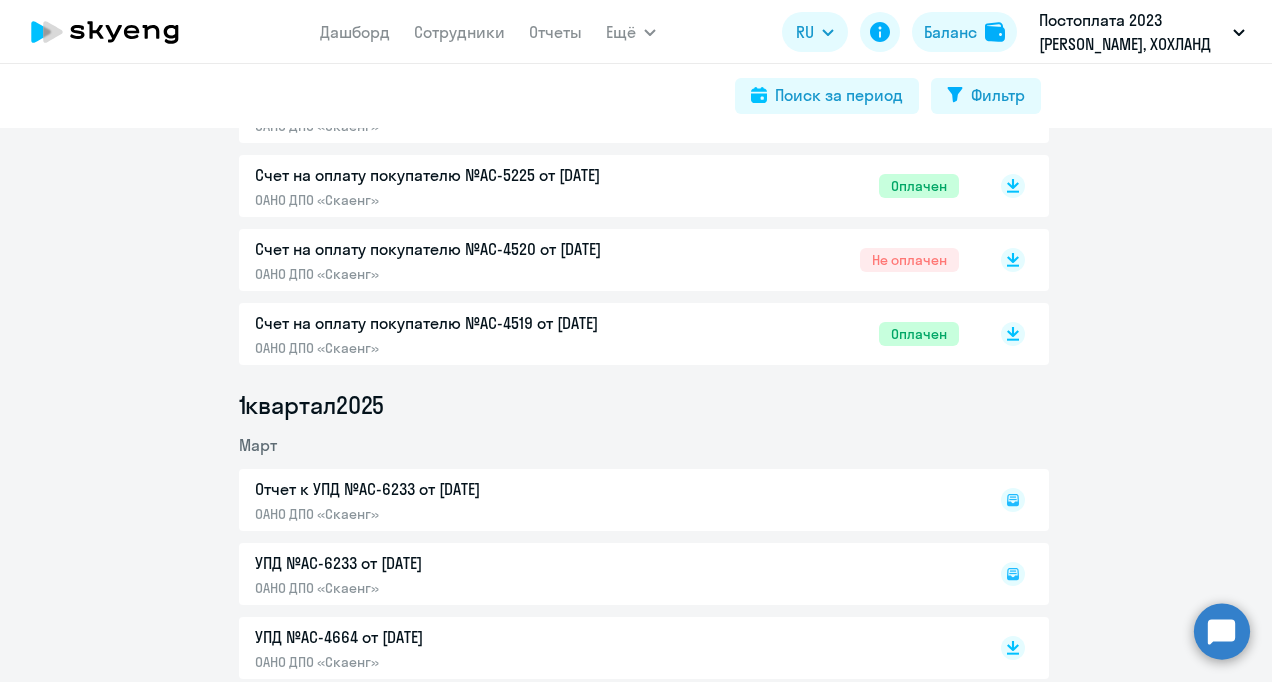 click on "Счет на оплату покупателю №AC-4520 от [DATE]" 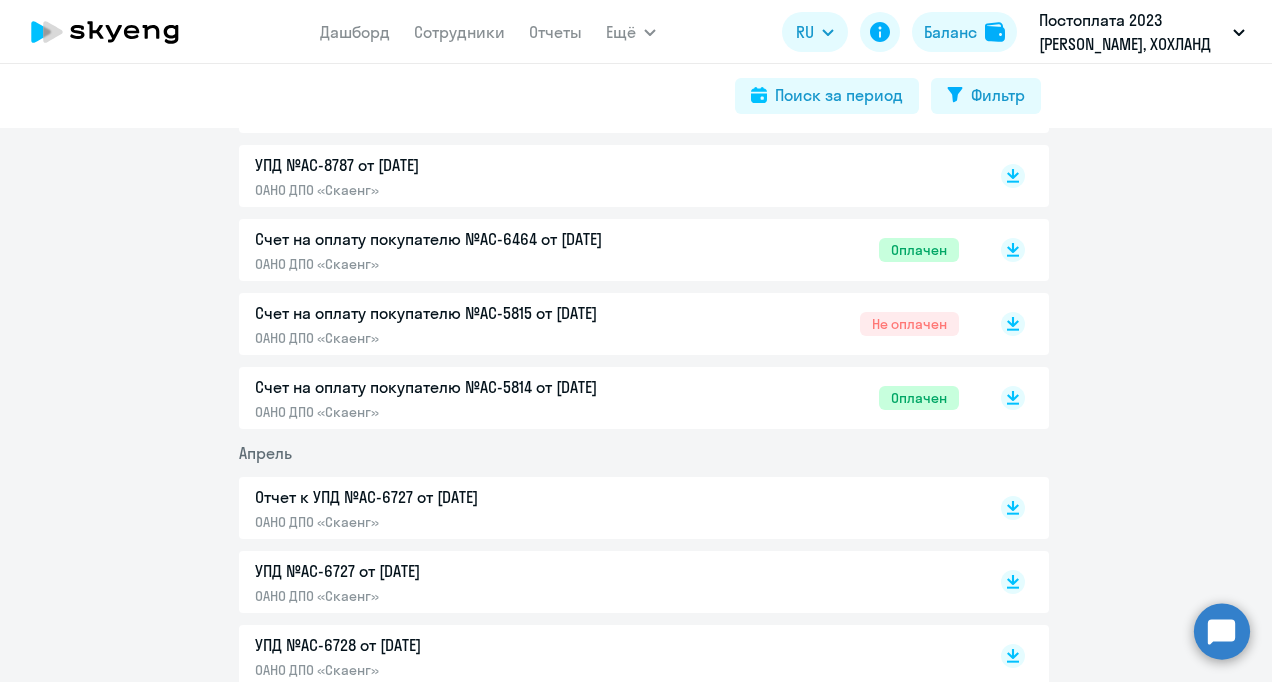 scroll, scrollTop: 1300, scrollLeft: 0, axis: vertical 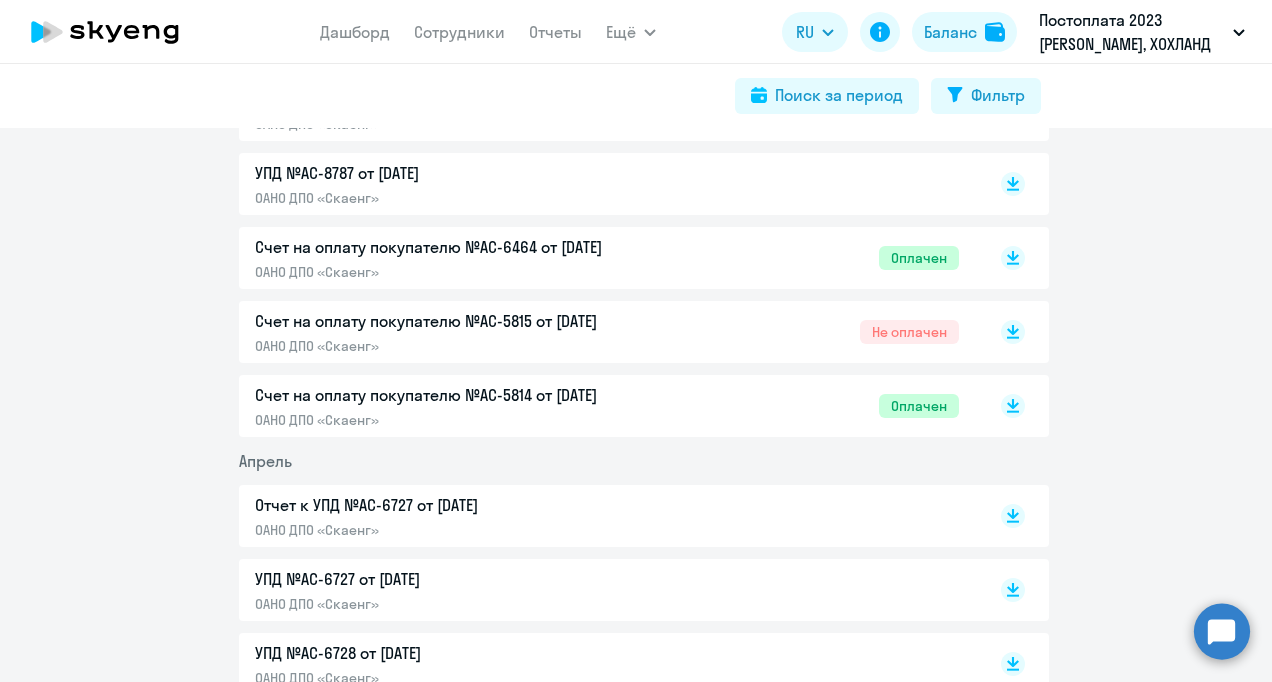 click on "Счет на оплату покупателю №AC-5815 от [DATE]  ОАНО ДПО «Скаенг»" 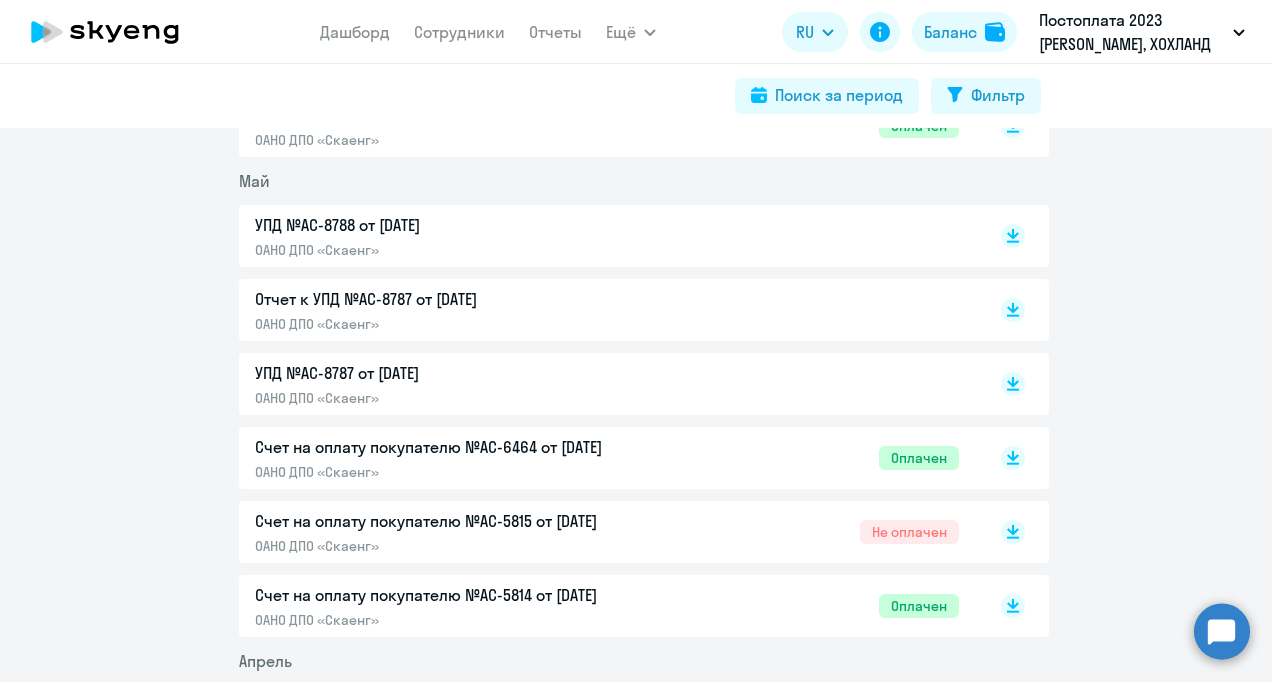 scroll, scrollTop: 800, scrollLeft: 0, axis: vertical 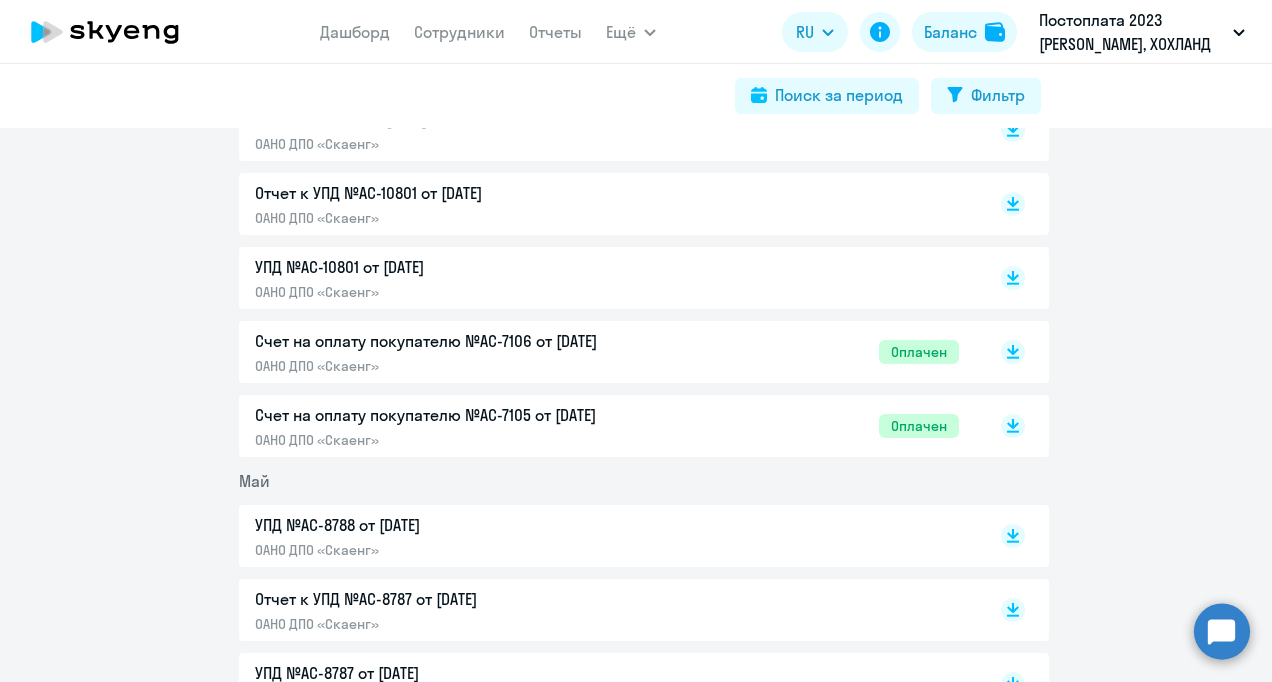 click on "Счет на оплату покупателю №AC-7106 от [DATE]" 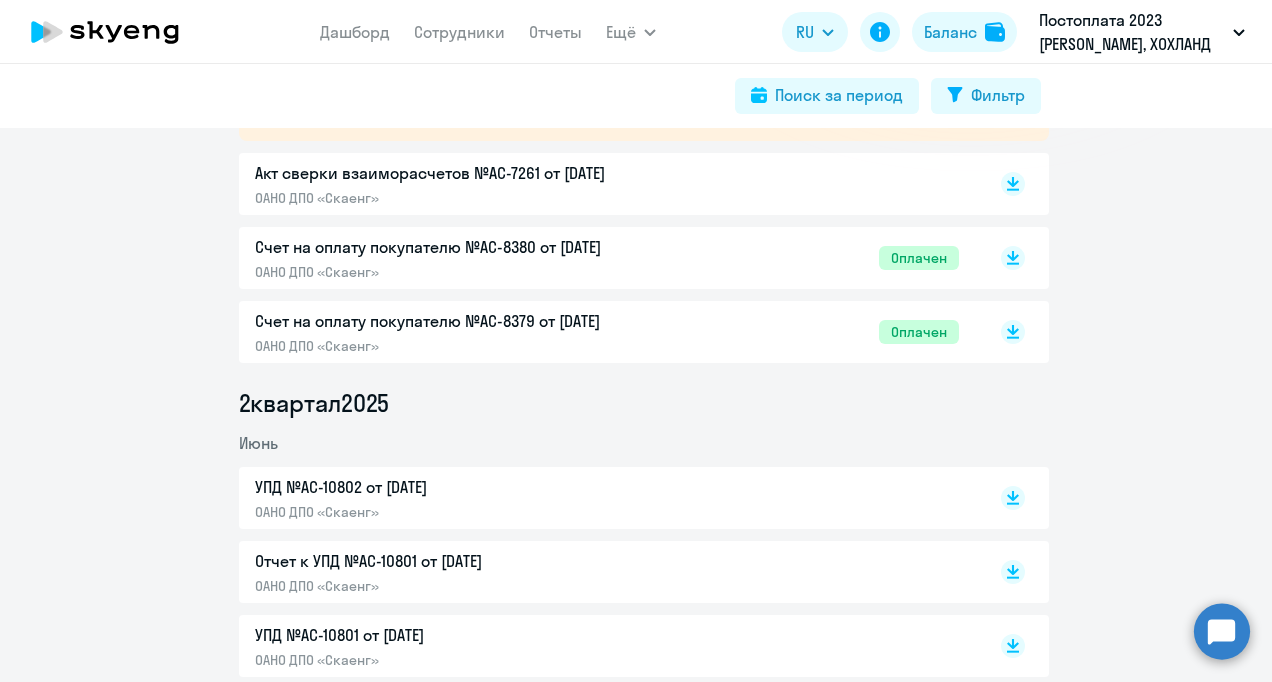 scroll, scrollTop: 400, scrollLeft: 0, axis: vertical 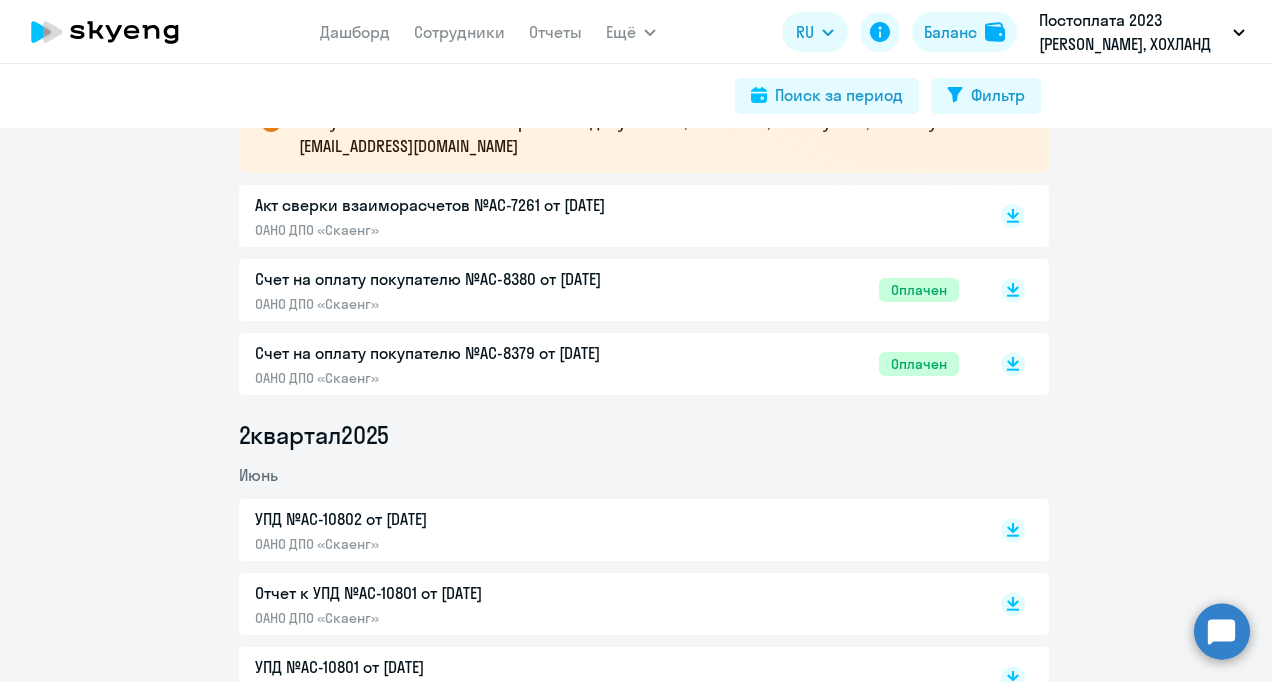 click on "Счет на оплату покупателю №AC-8379 от [DATE]  ОАНО ДПО «Скаенг»" 